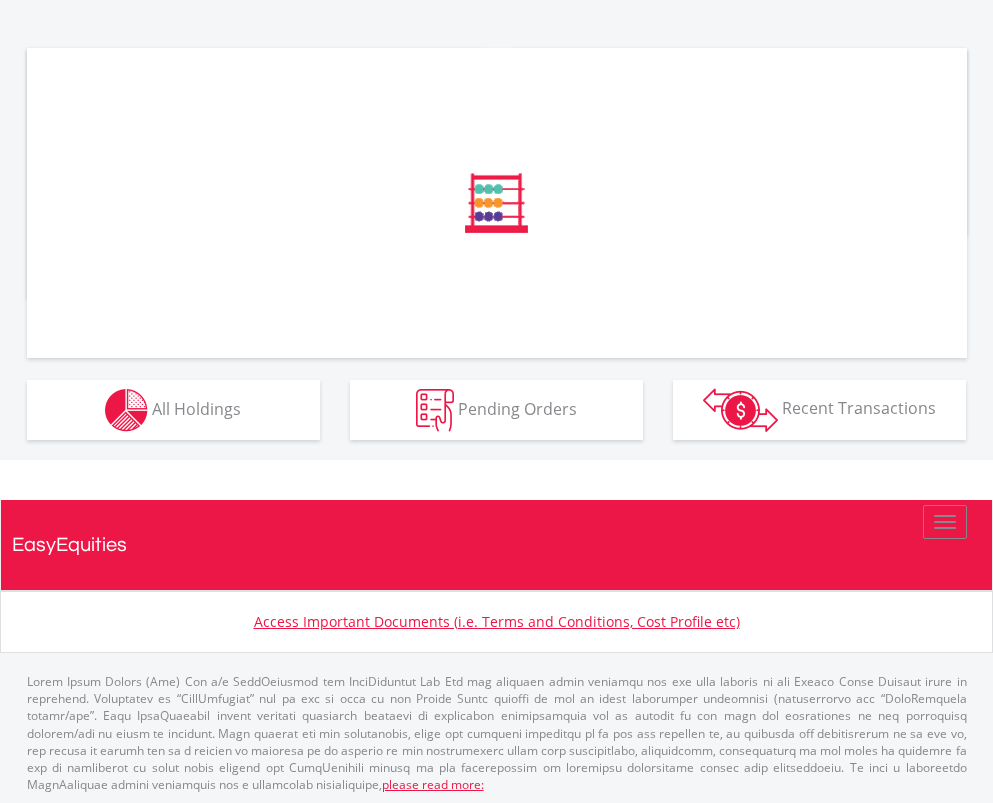scroll, scrollTop: 566, scrollLeft: 0, axis: vertical 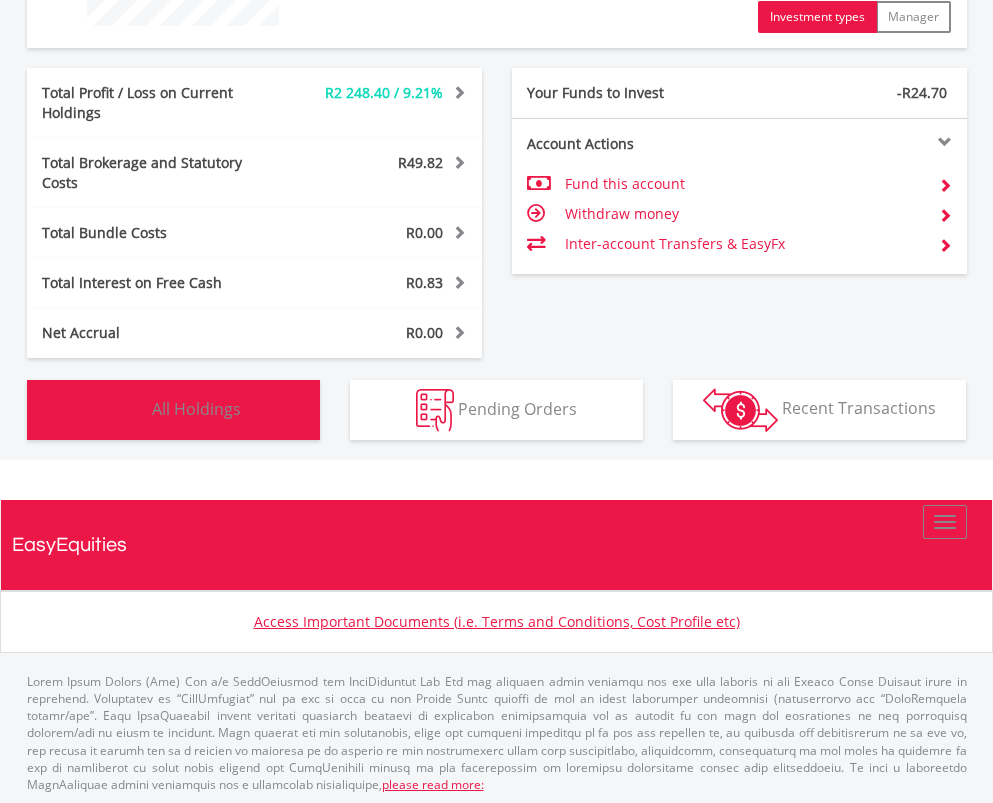 click on "Holdings
All Holdings" at bounding box center (173, 410) 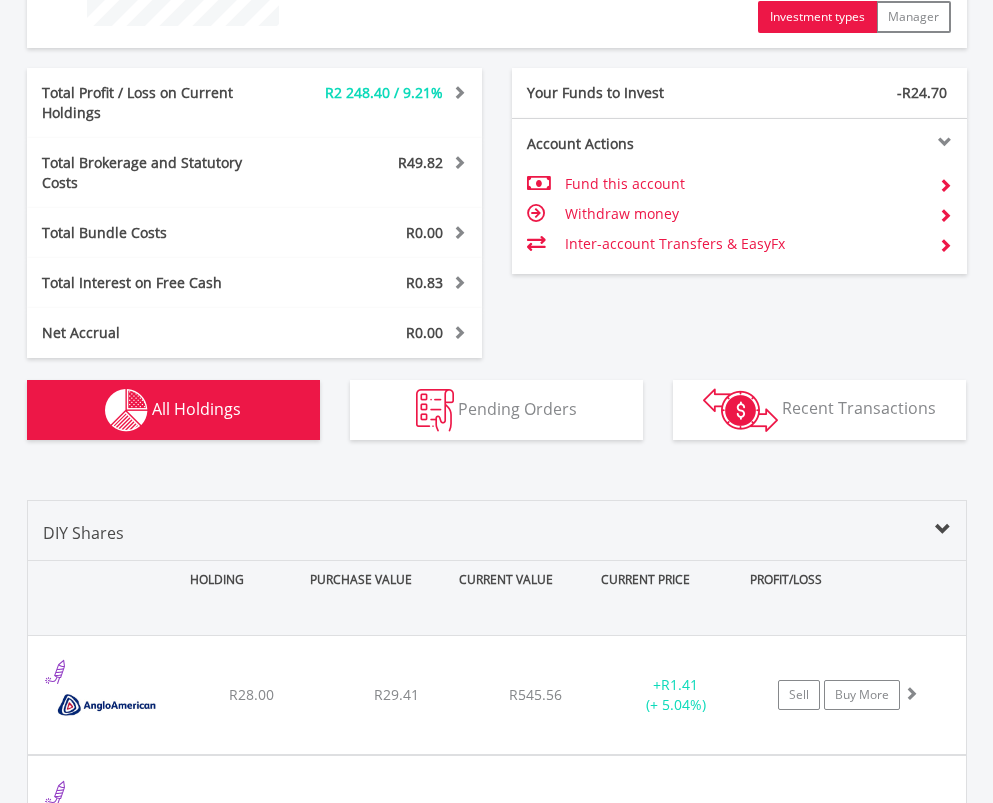 scroll, scrollTop: 1378, scrollLeft: 0, axis: vertical 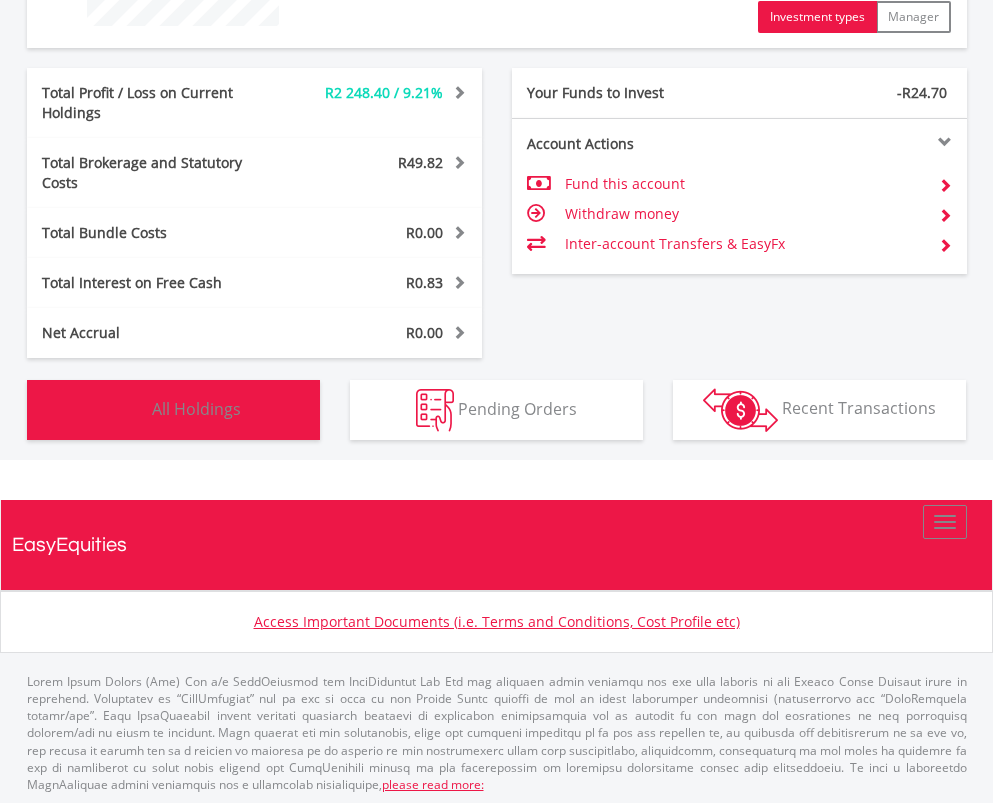 click at bounding box center (126, 410) 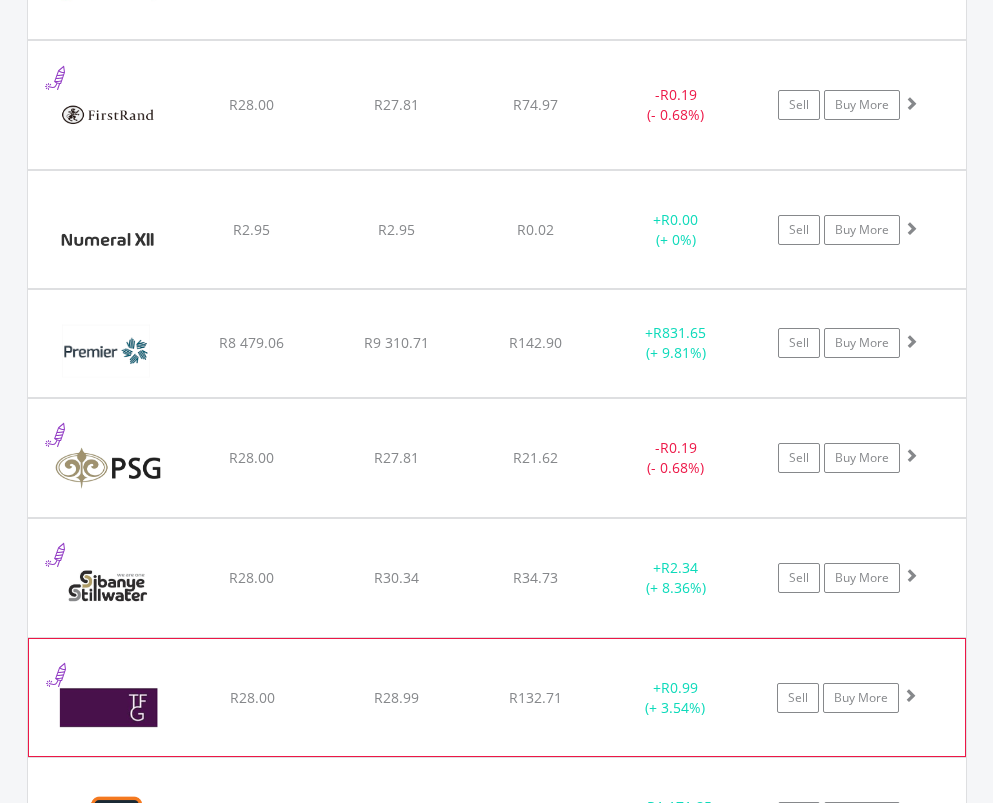 scroll, scrollTop: 2278, scrollLeft: 0, axis: vertical 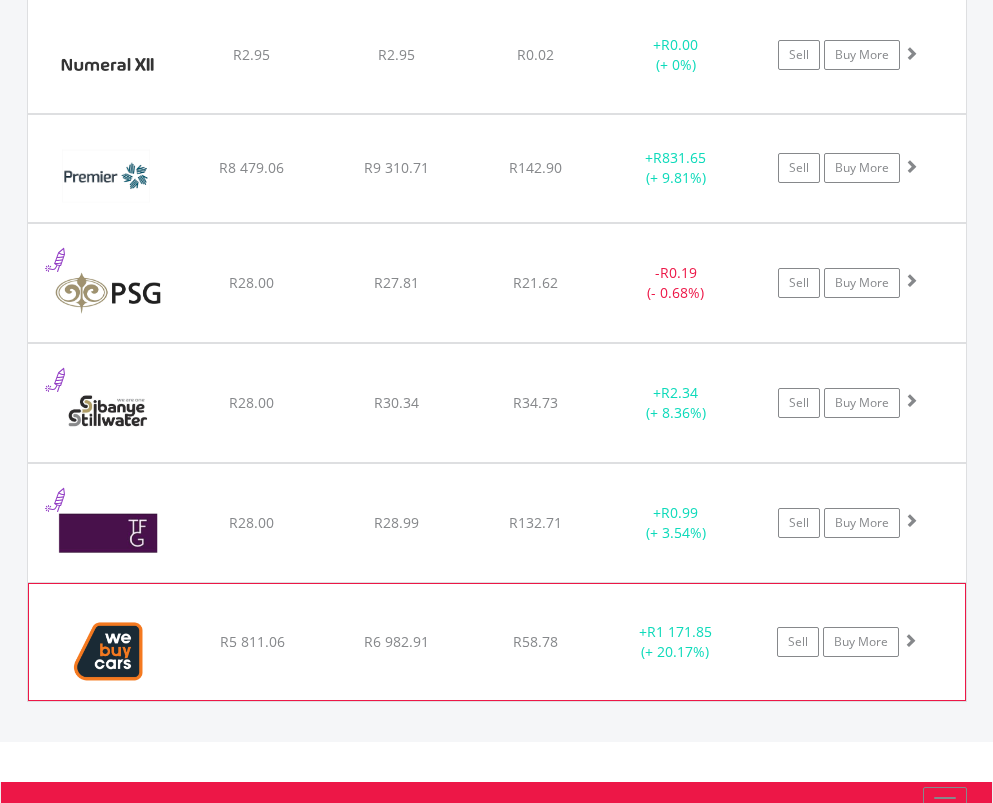 click at bounding box center [910, 640] 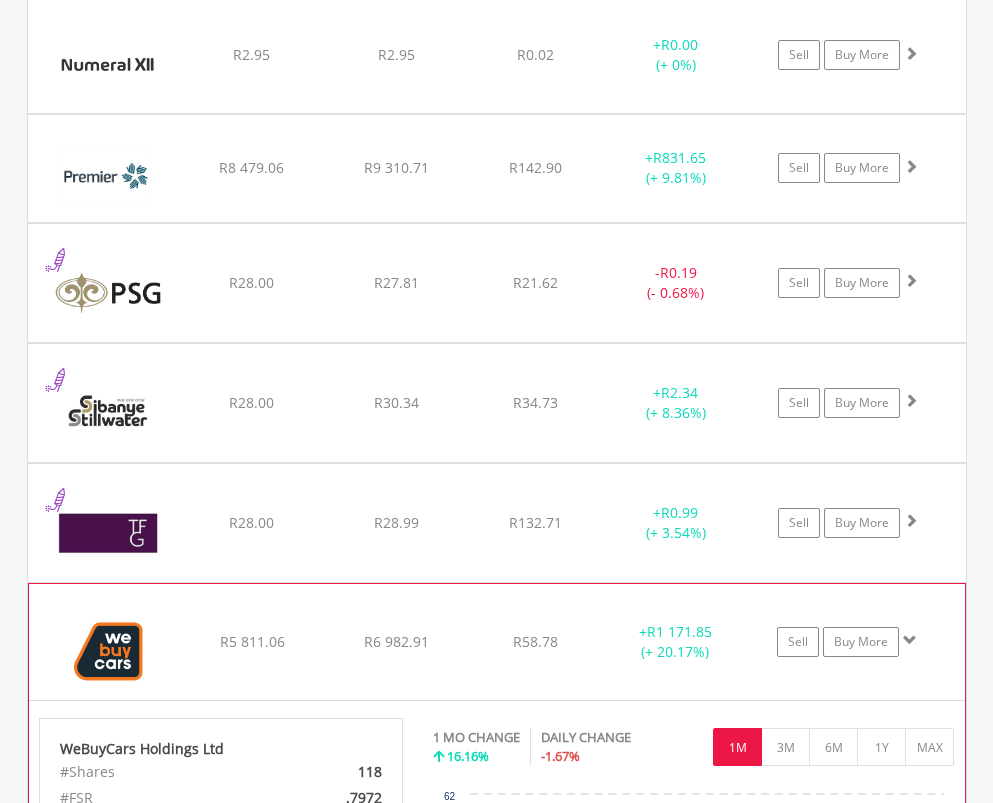 click at bounding box center (910, 640) 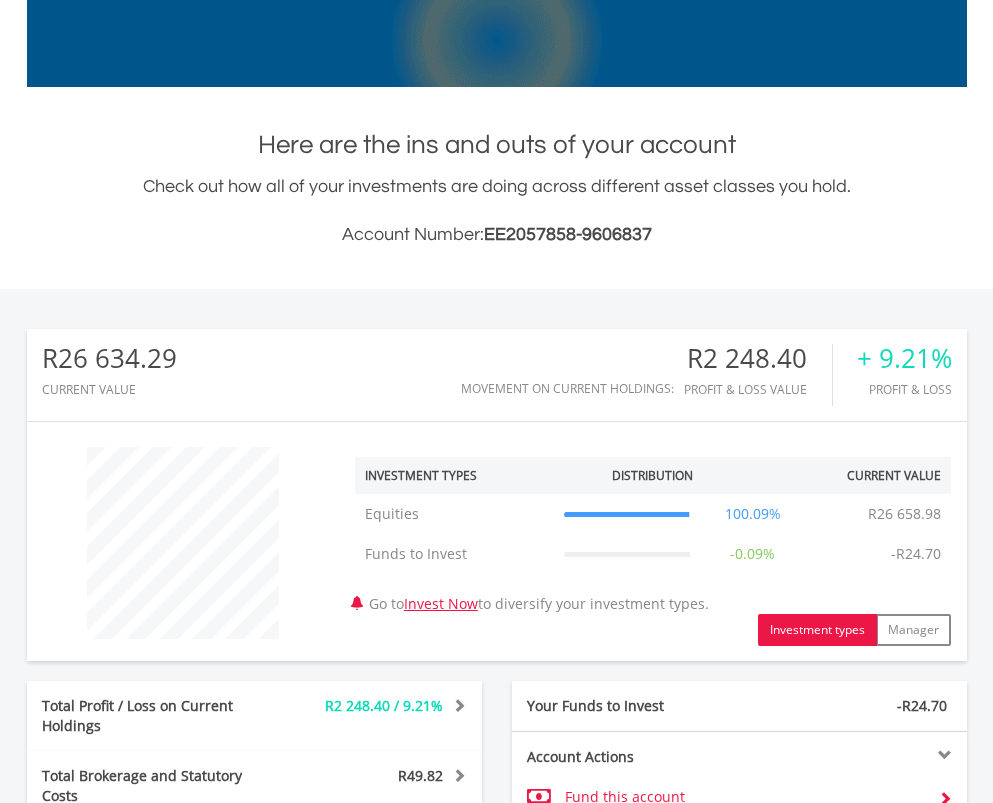 scroll, scrollTop: 278, scrollLeft: 0, axis: vertical 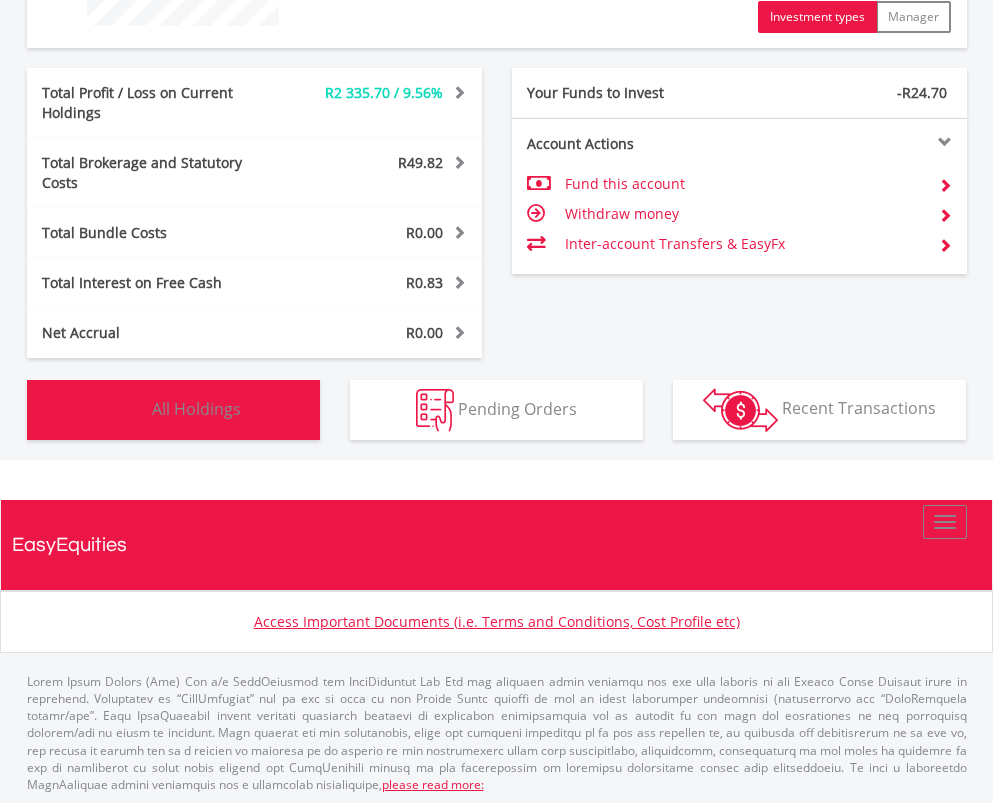 click on "All Holdings" at bounding box center [196, 408] 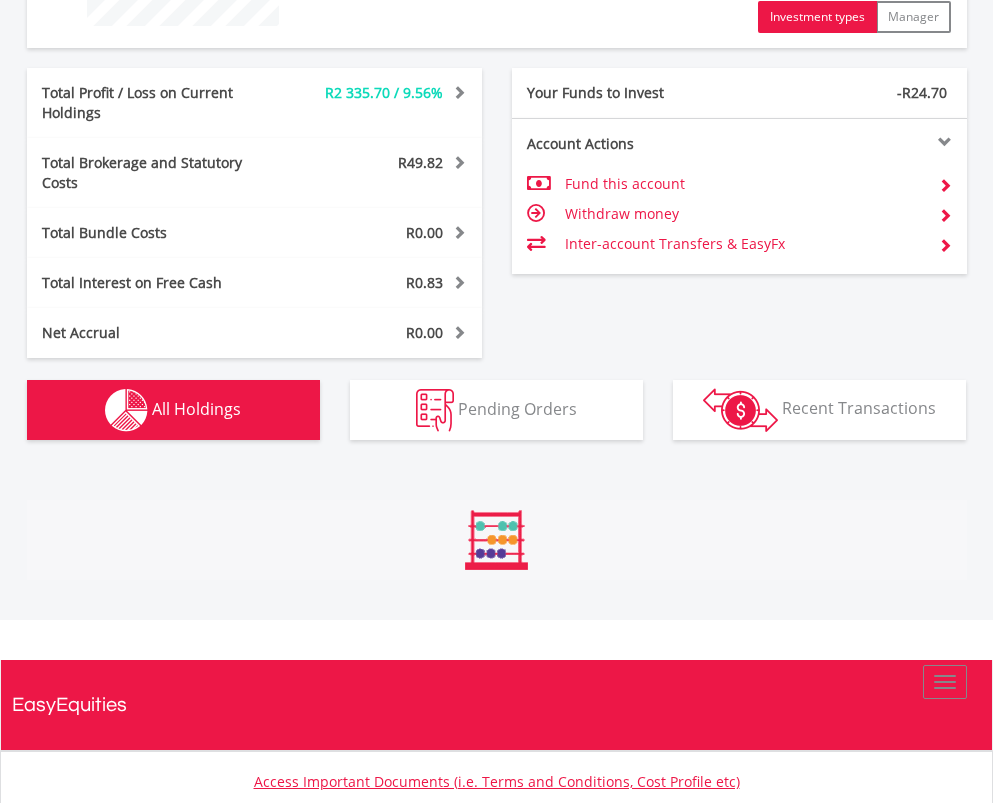 scroll, scrollTop: 1378, scrollLeft: 0, axis: vertical 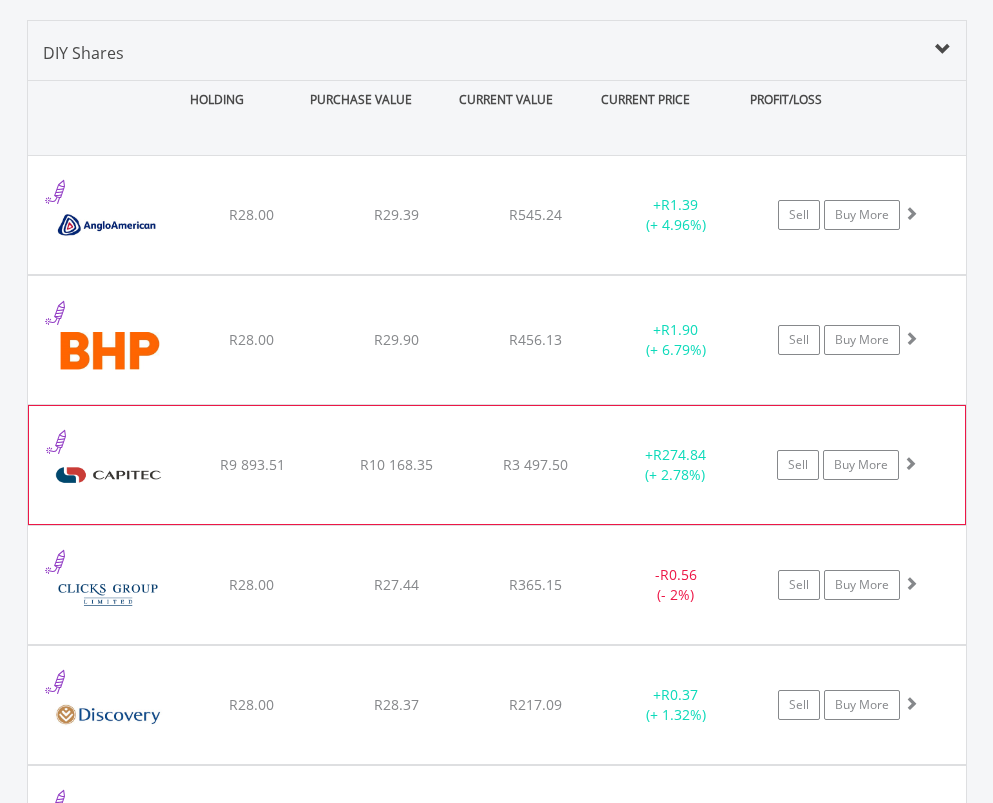click at bounding box center (910, 463) 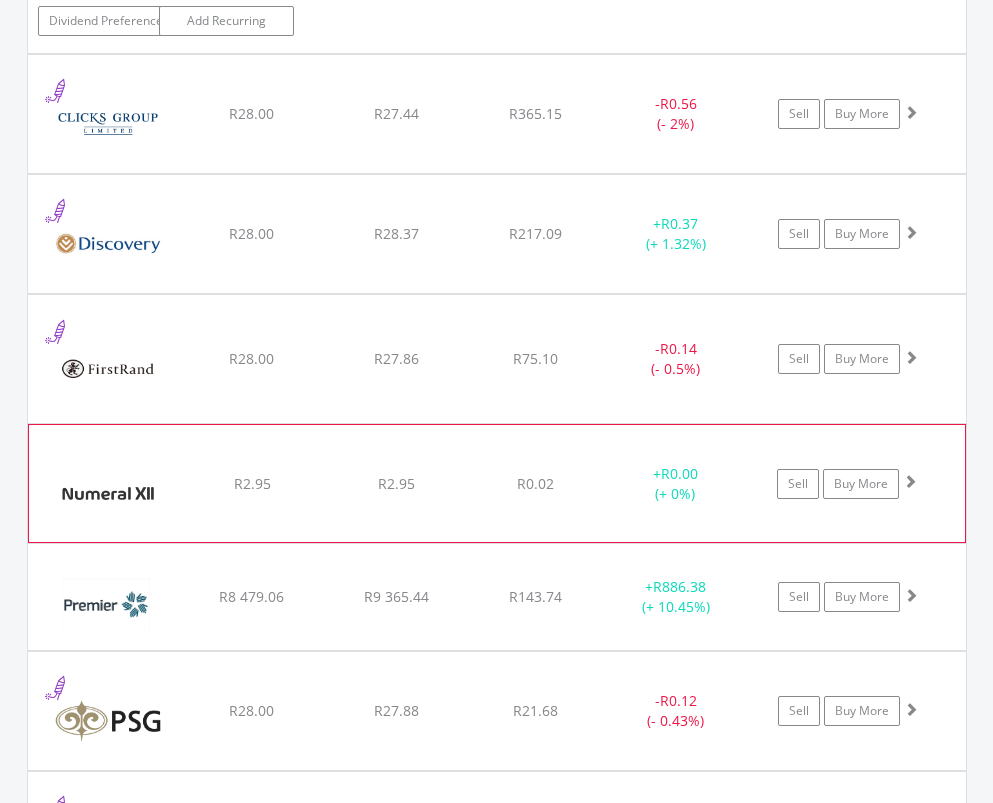 scroll, scrollTop: 2478, scrollLeft: 0, axis: vertical 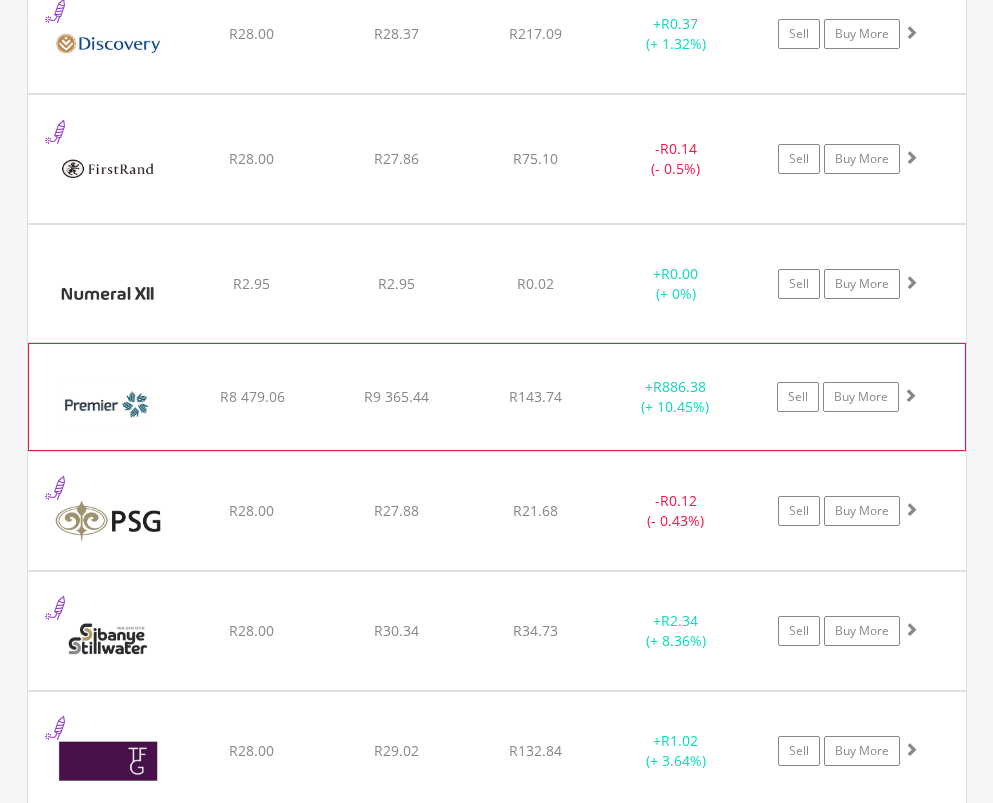 click at bounding box center (910, 395) 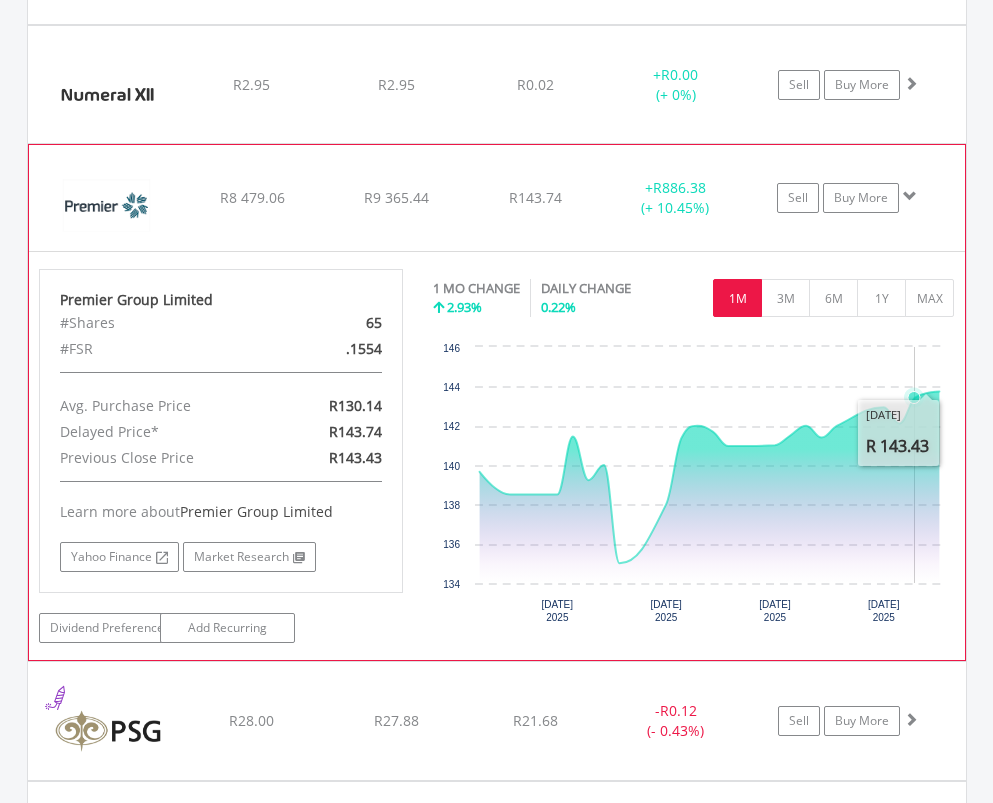 scroll, scrollTop: 2678, scrollLeft: 0, axis: vertical 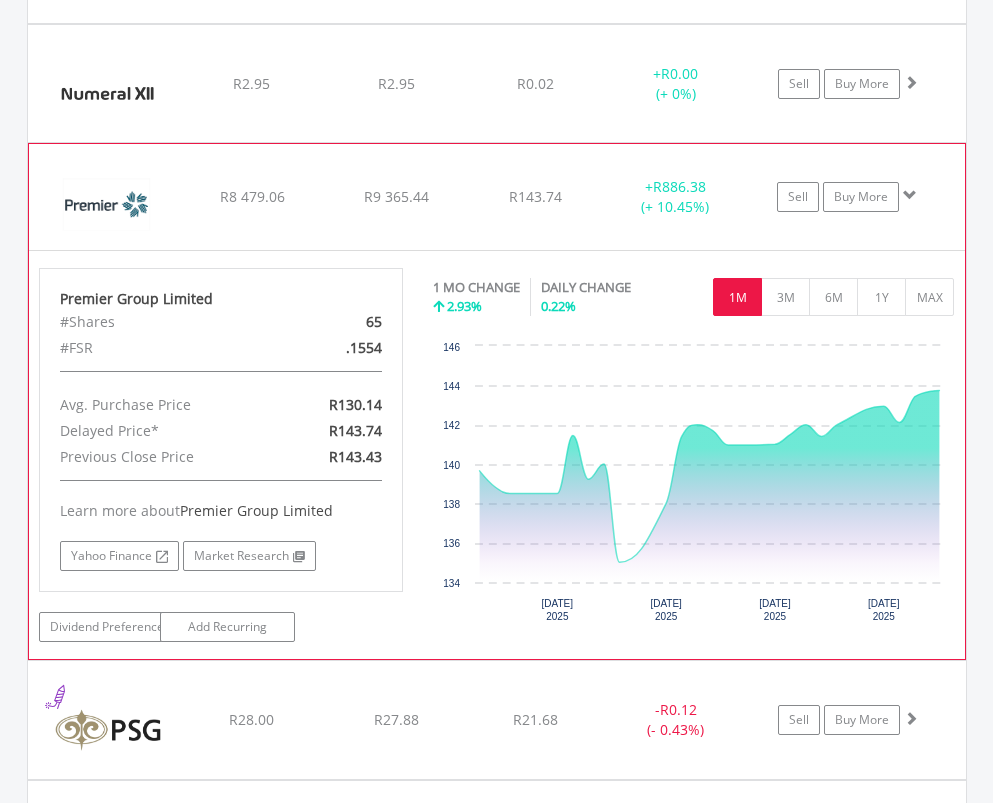 click at bounding box center [910, 195] 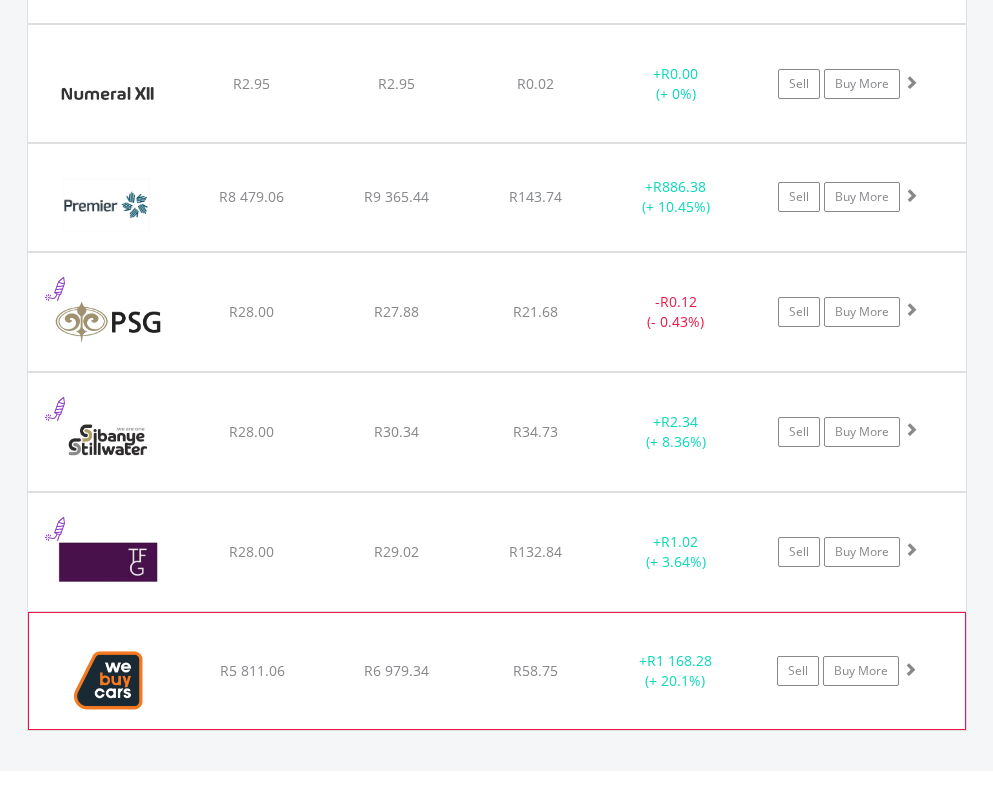 click at bounding box center [910, 669] 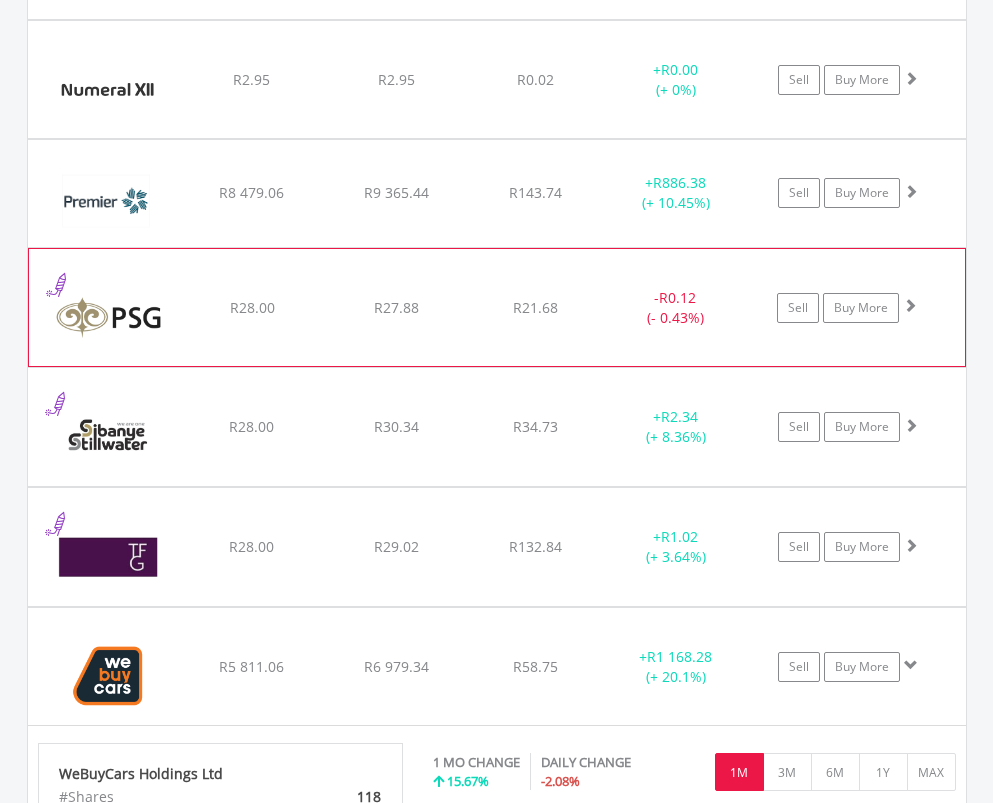 scroll, scrollTop: 2678, scrollLeft: 0, axis: vertical 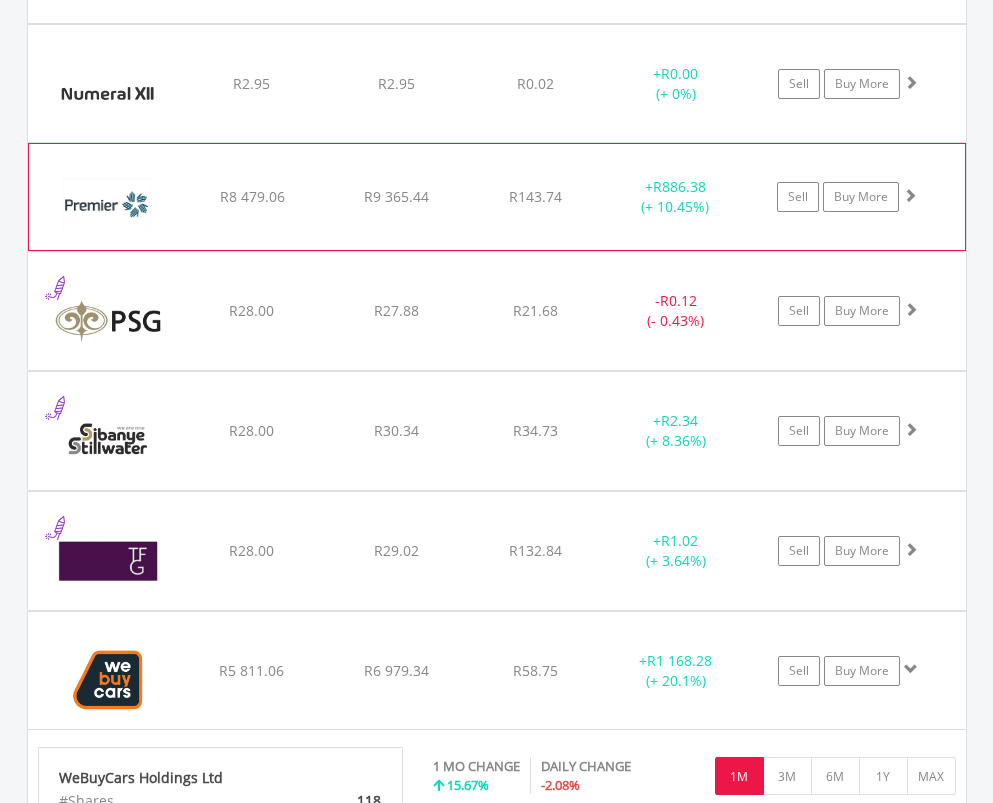 click on "Sell
Buy More" at bounding box center (858, -1085) 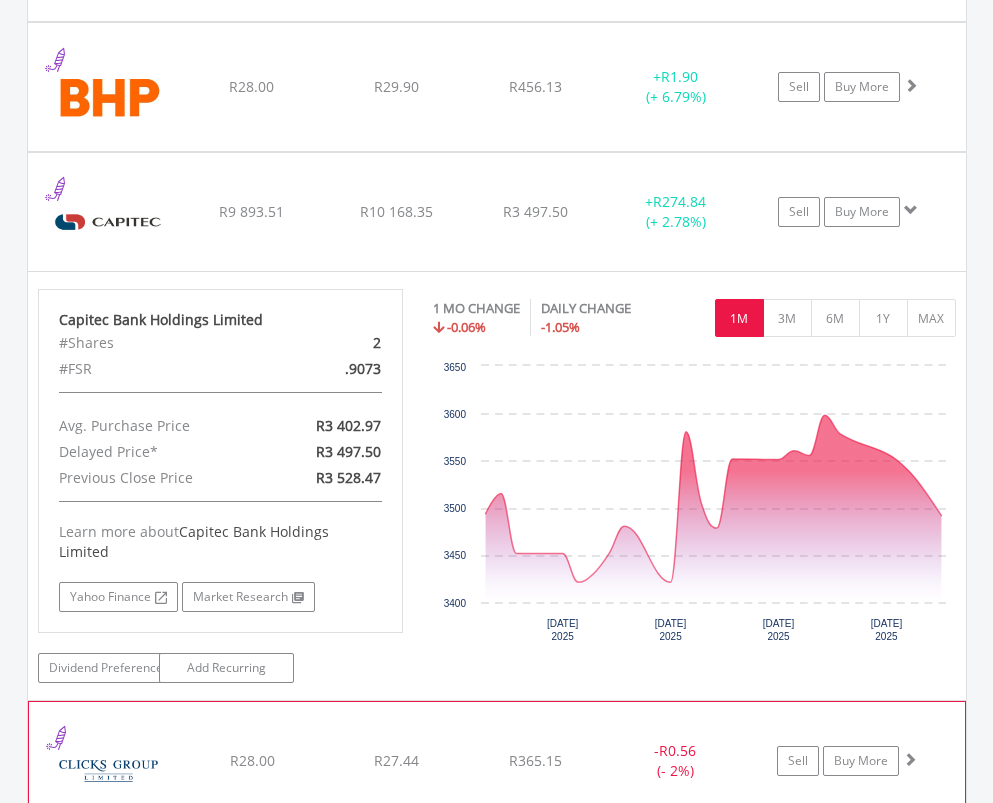 scroll, scrollTop: 1578, scrollLeft: 0, axis: vertical 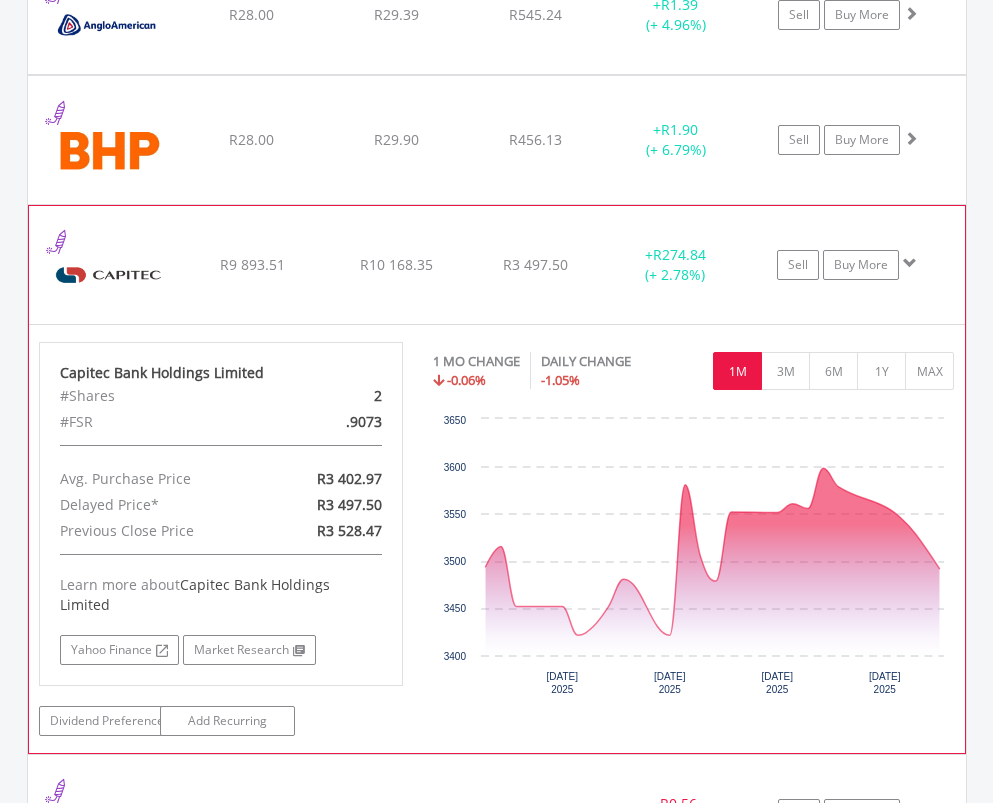 click at bounding box center (910, 263) 